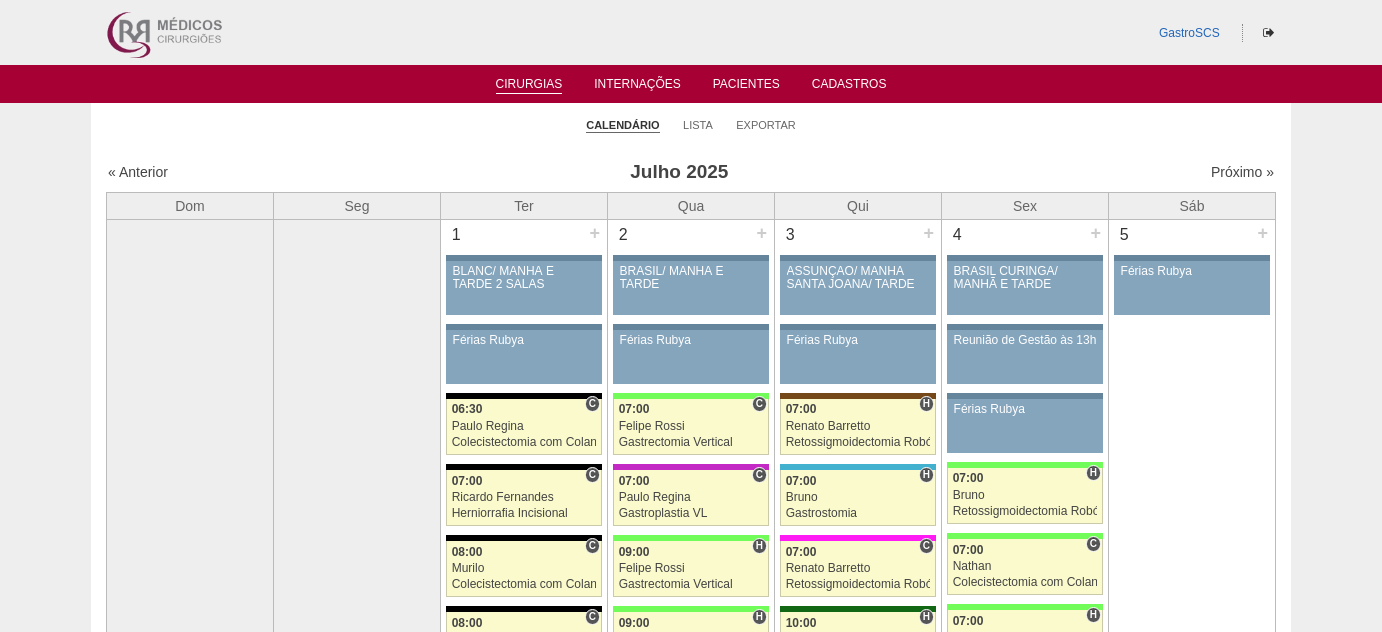 click on "Pacientes" at bounding box center (746, 87) 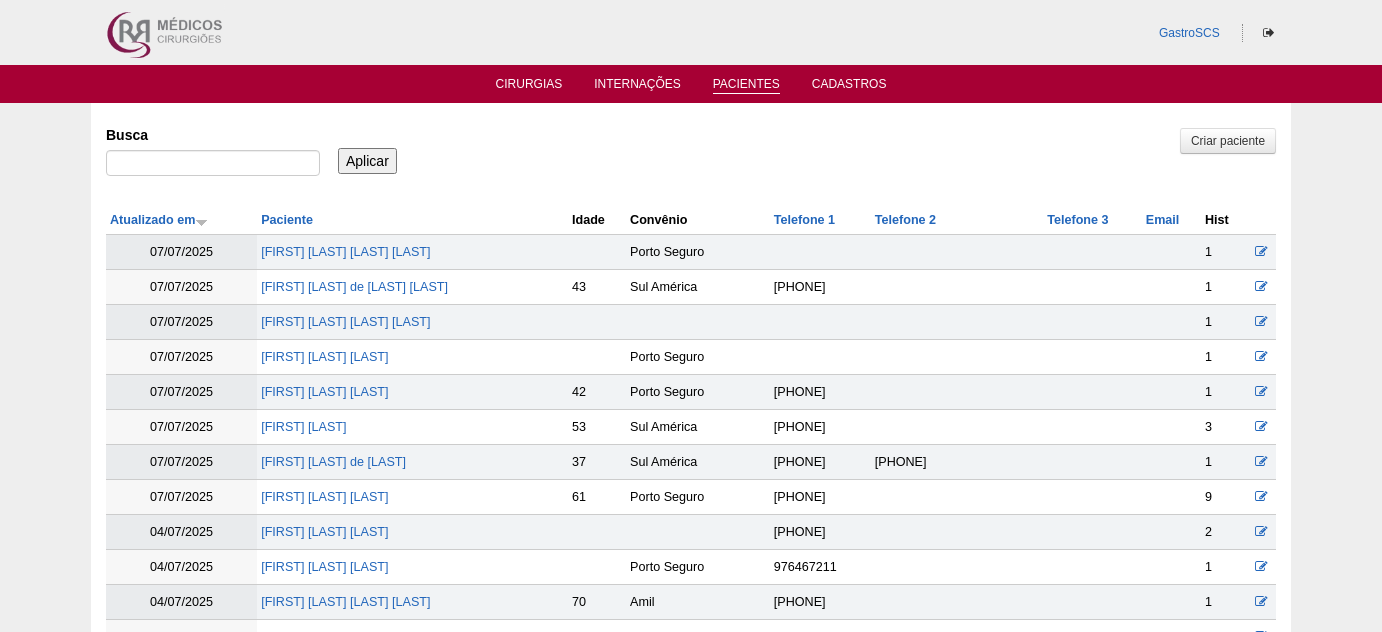 scroll, scrollTop: 0, scrollLeft: 0, axis: both 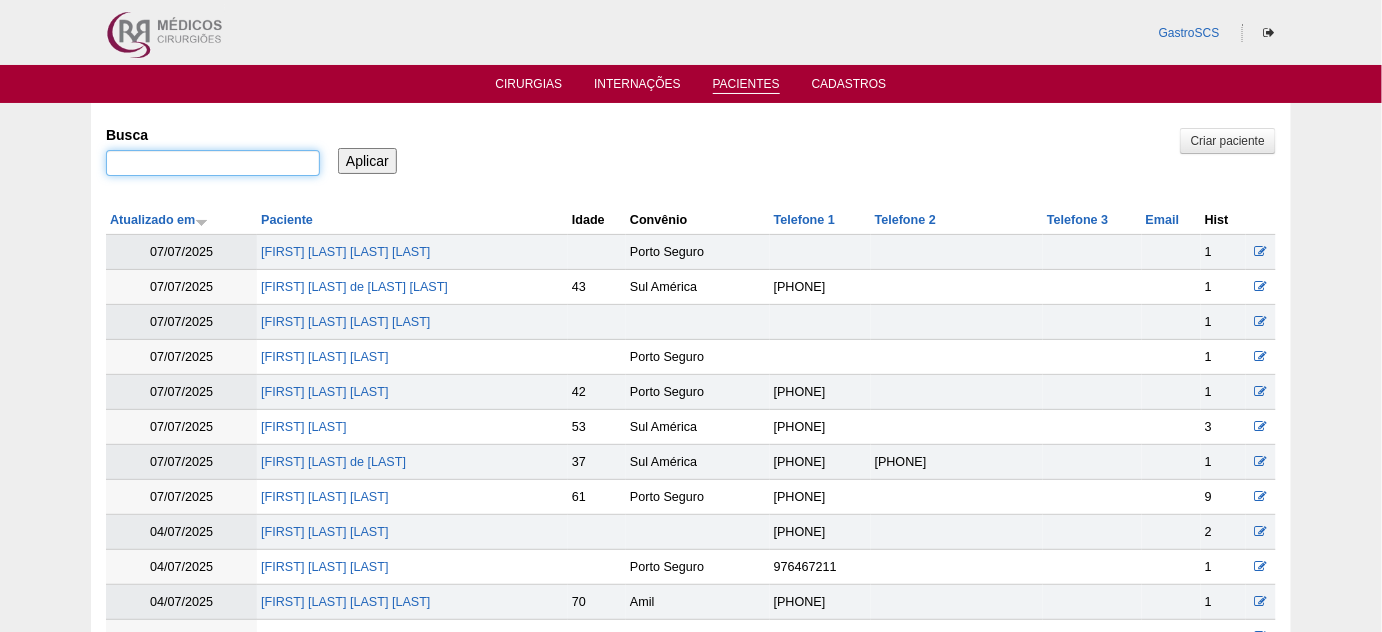 click on "Busca" at bounding box center [213, 163] 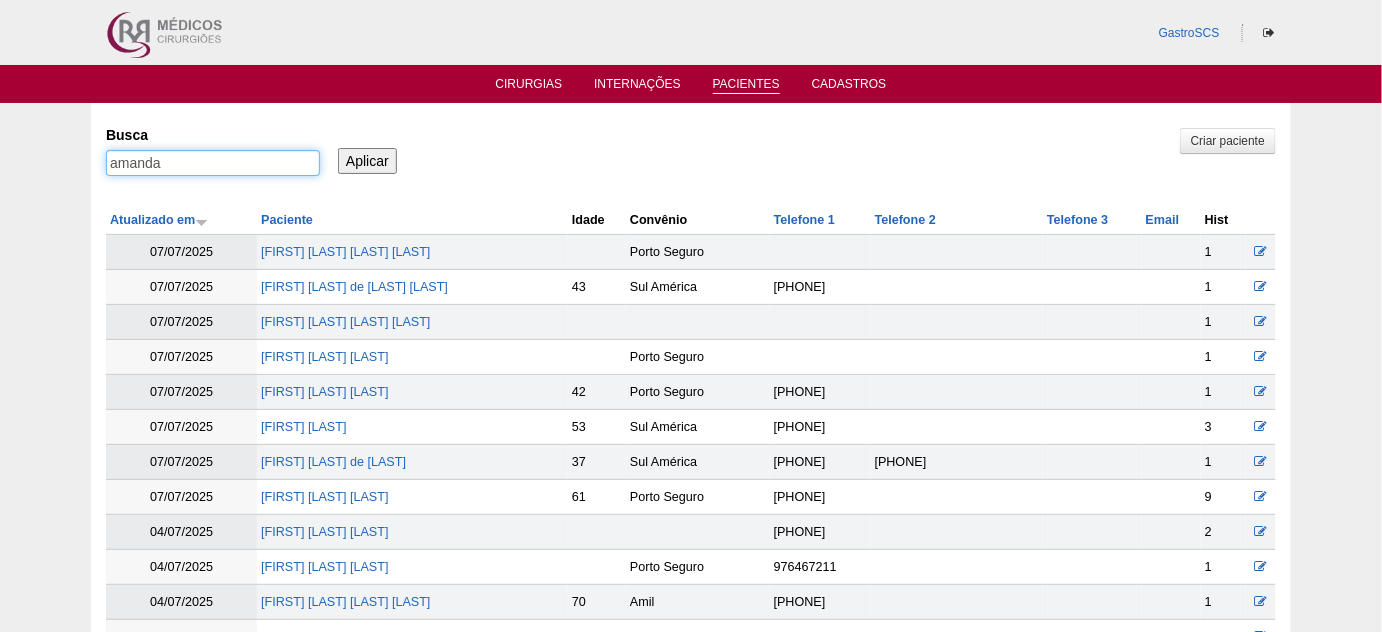 type on "amanda" 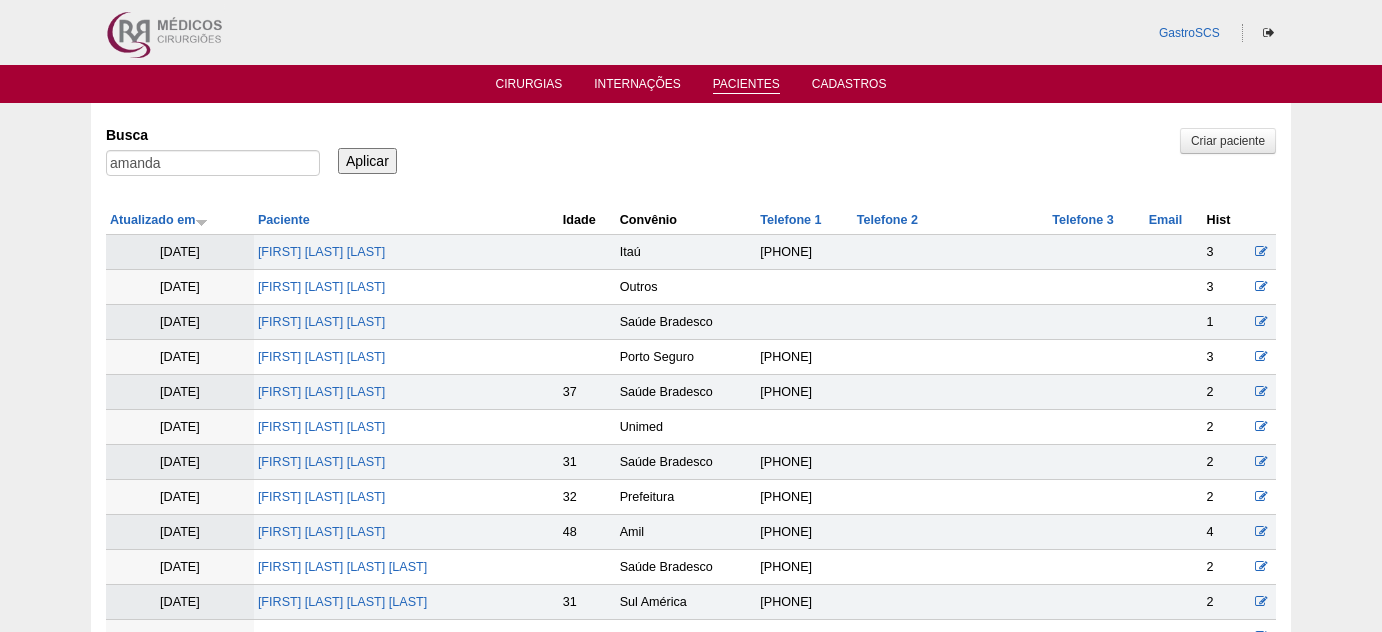 scroll, scrollTop: 0, scrollLeft: 0, axis: both 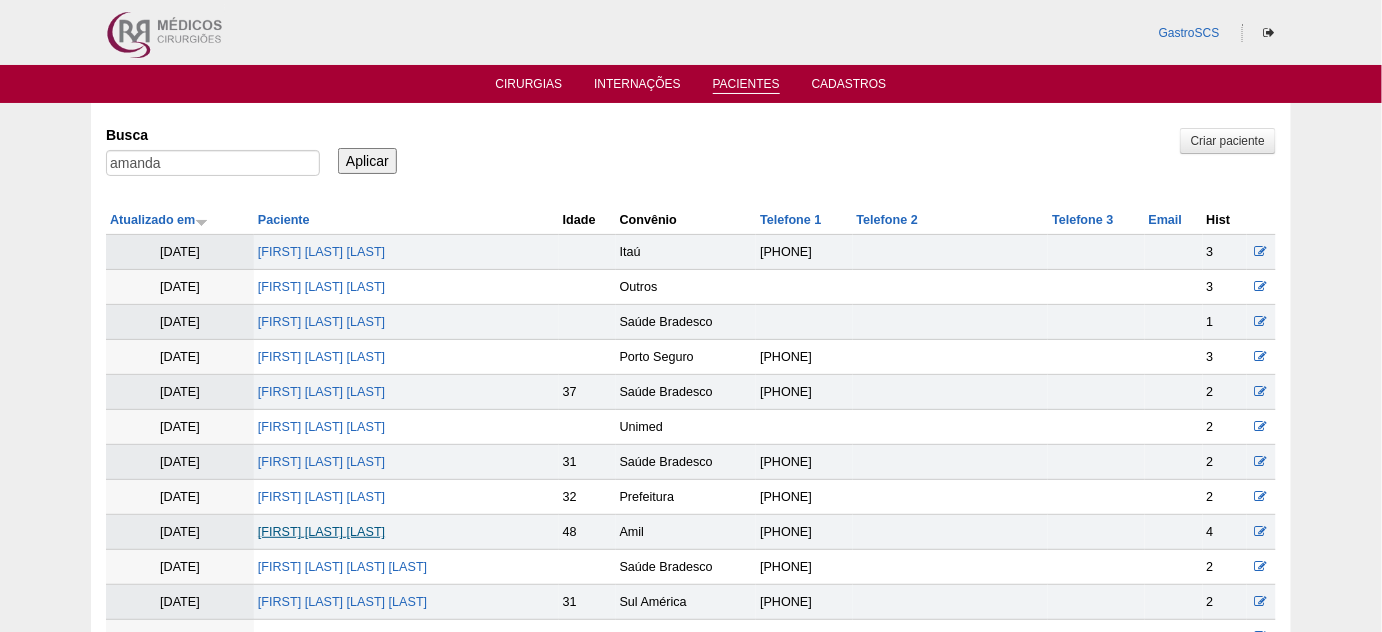 click on "[FIRST] [LAST] [LAST]" at bounding box center (329, 532) 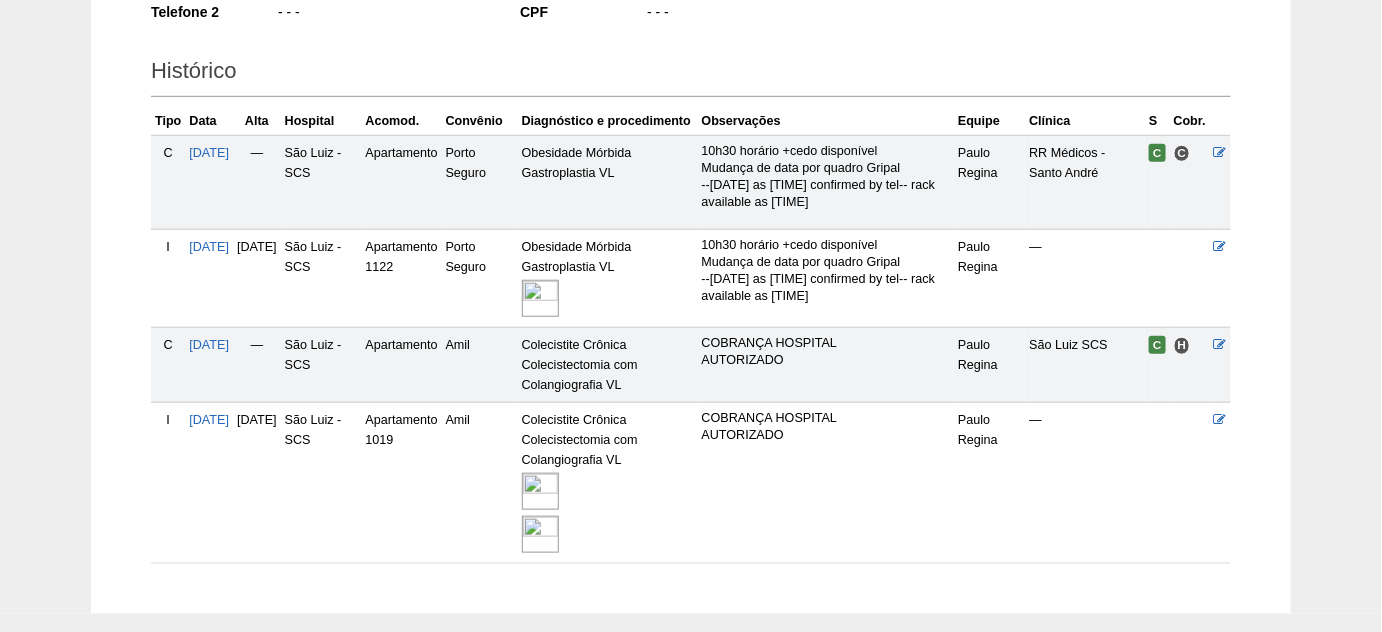 scroll, scrollTop: 454, scrollLeft: 0, axis: vertical 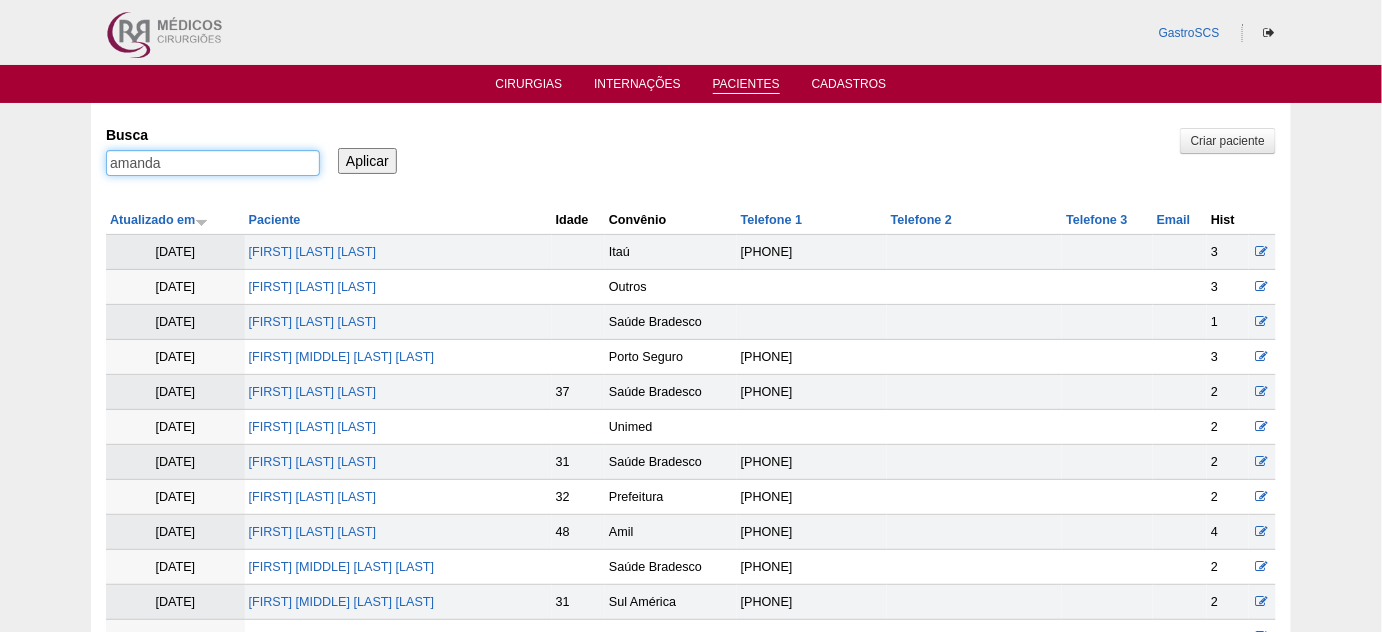 drag, startPoint x: 190, startPoint y: 170, endPoint x: 139, endPoint y: 170, distance: 51 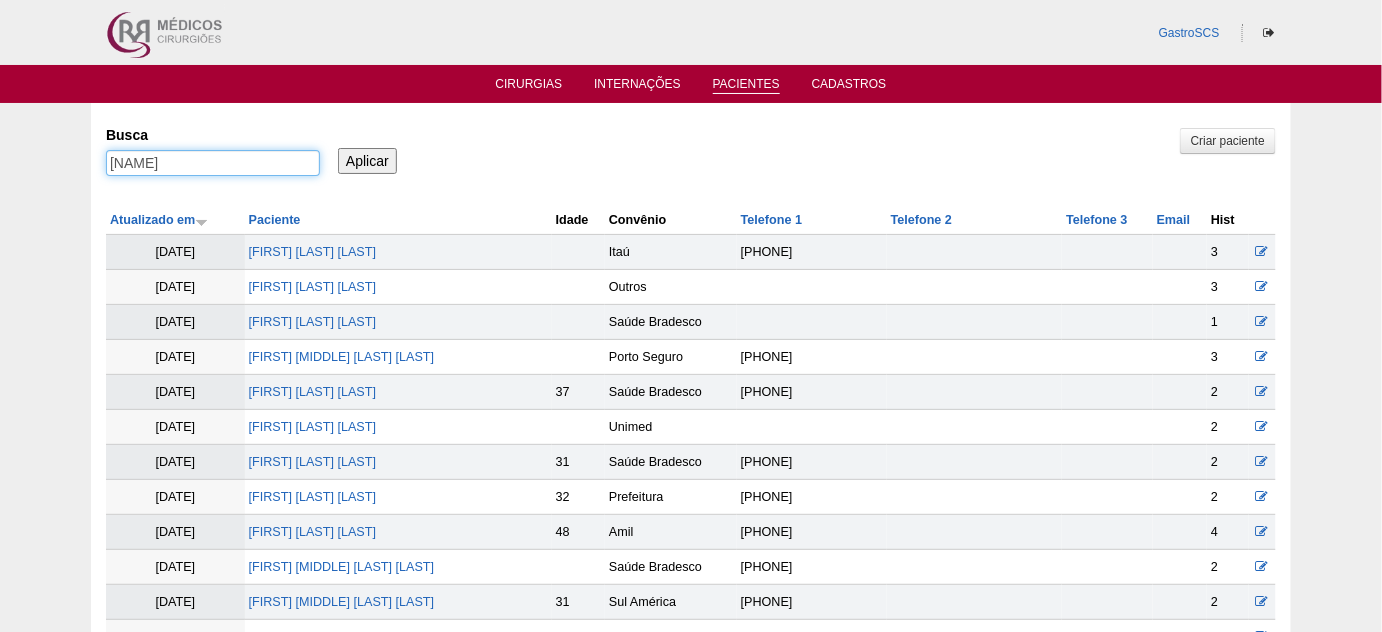 type on "[NAME]" 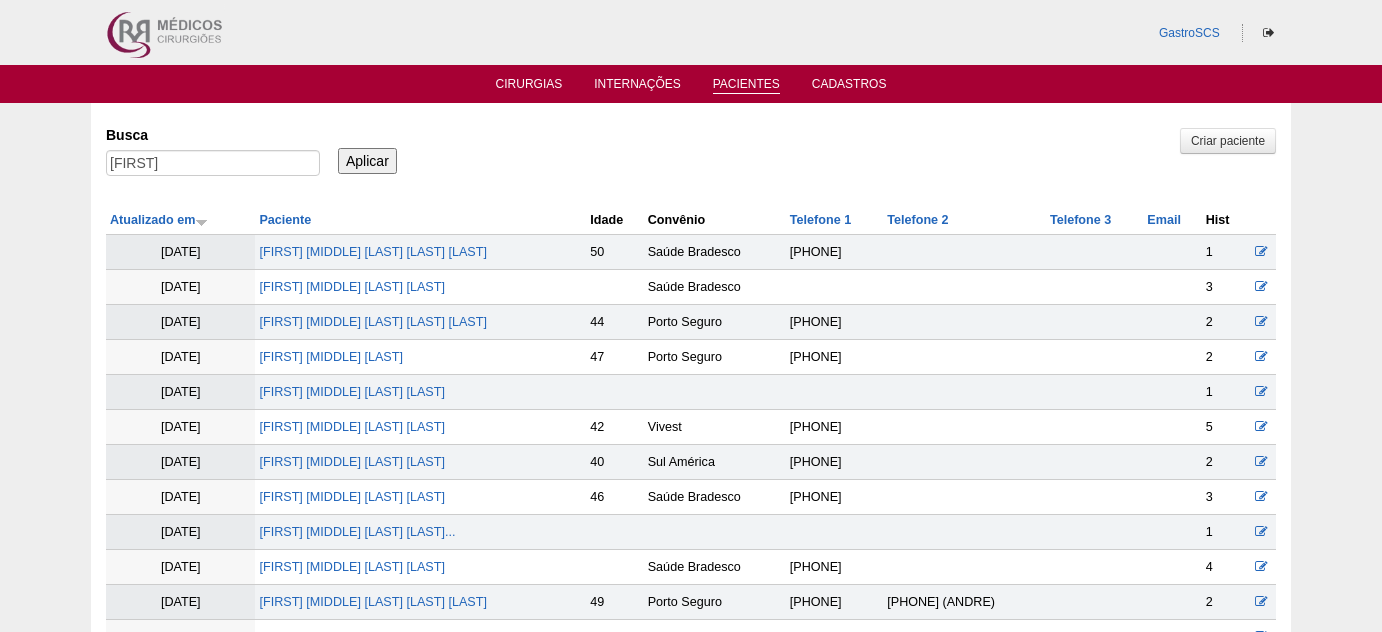 scroll, scrollTop: 0, scrollLeft: 0, axis: both 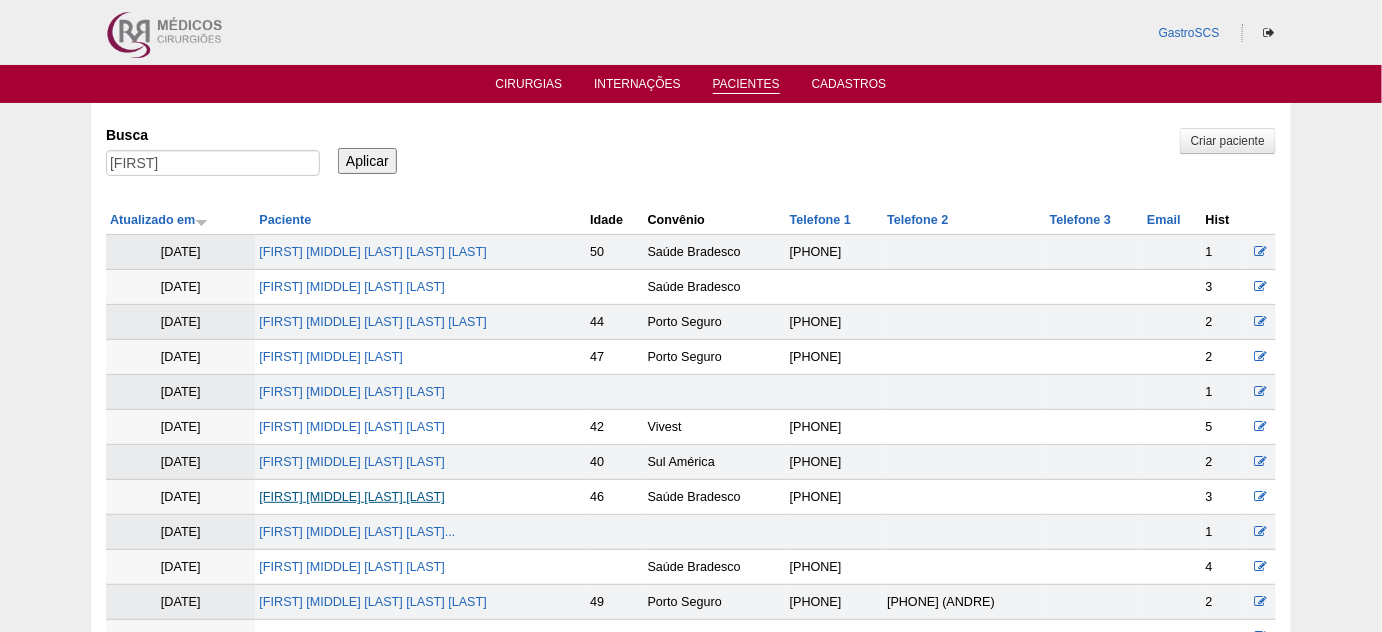 click on "[FIRST] [MIDDLE] [LAST] [LAST]" at bounding box center [330, 497] 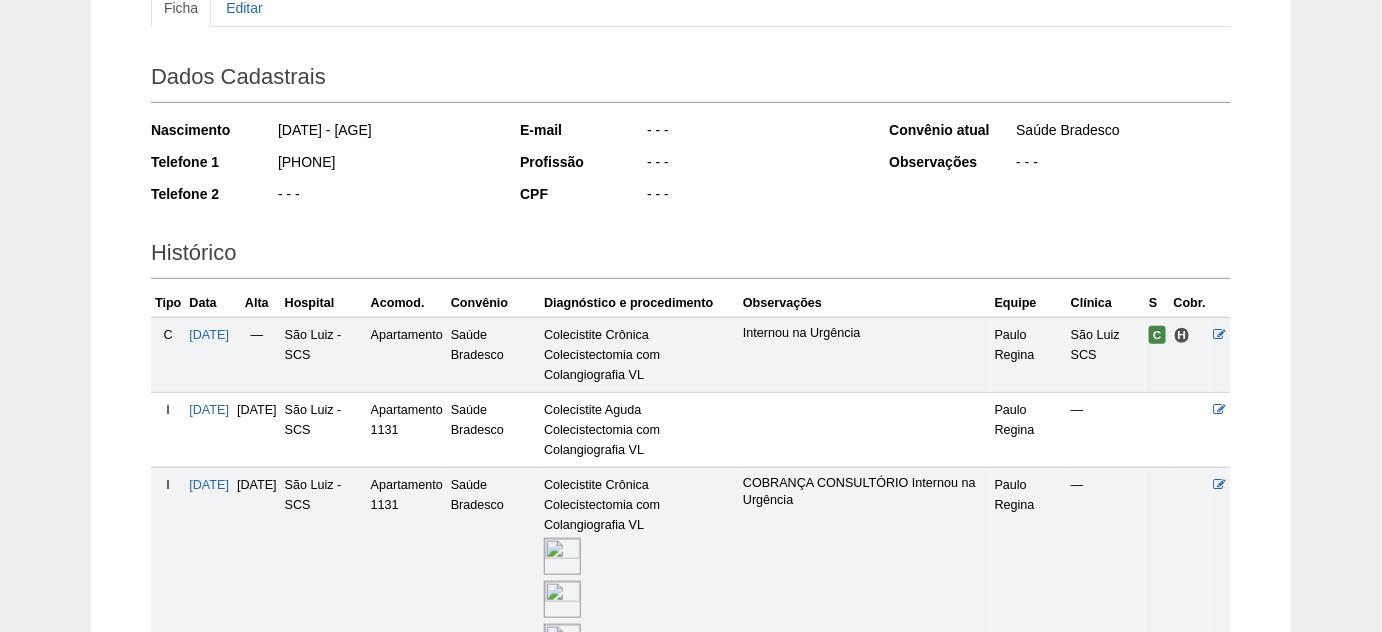 scroll, scrollTop: 272, scrollLeft: 0, axis: vertical 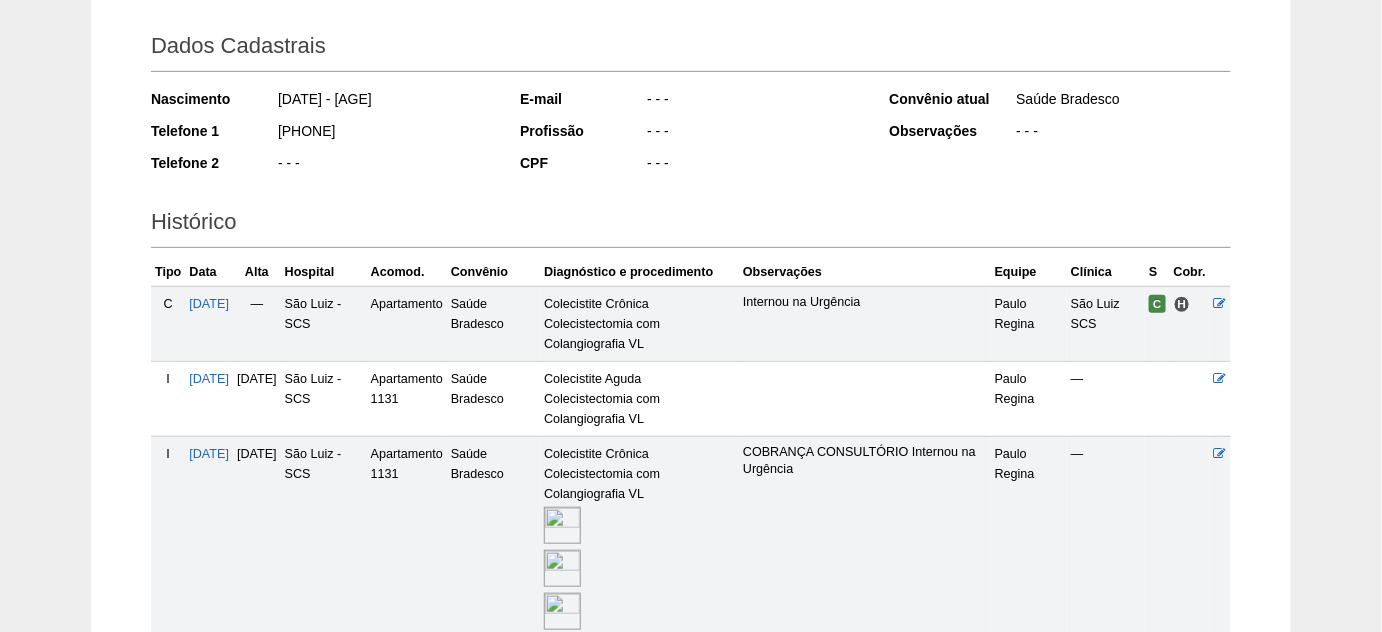 click at bounding box center (562, 525) 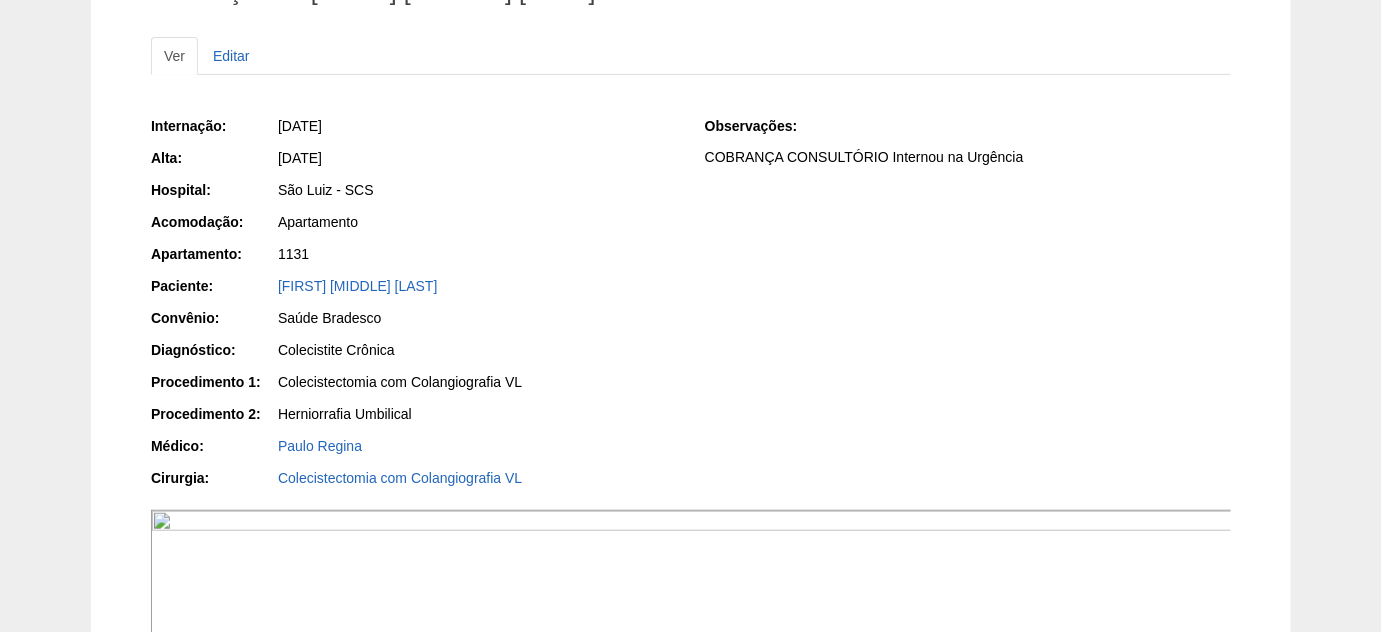 scroll, scrollTop: 181, scrollLeft: 0, axis: vertical 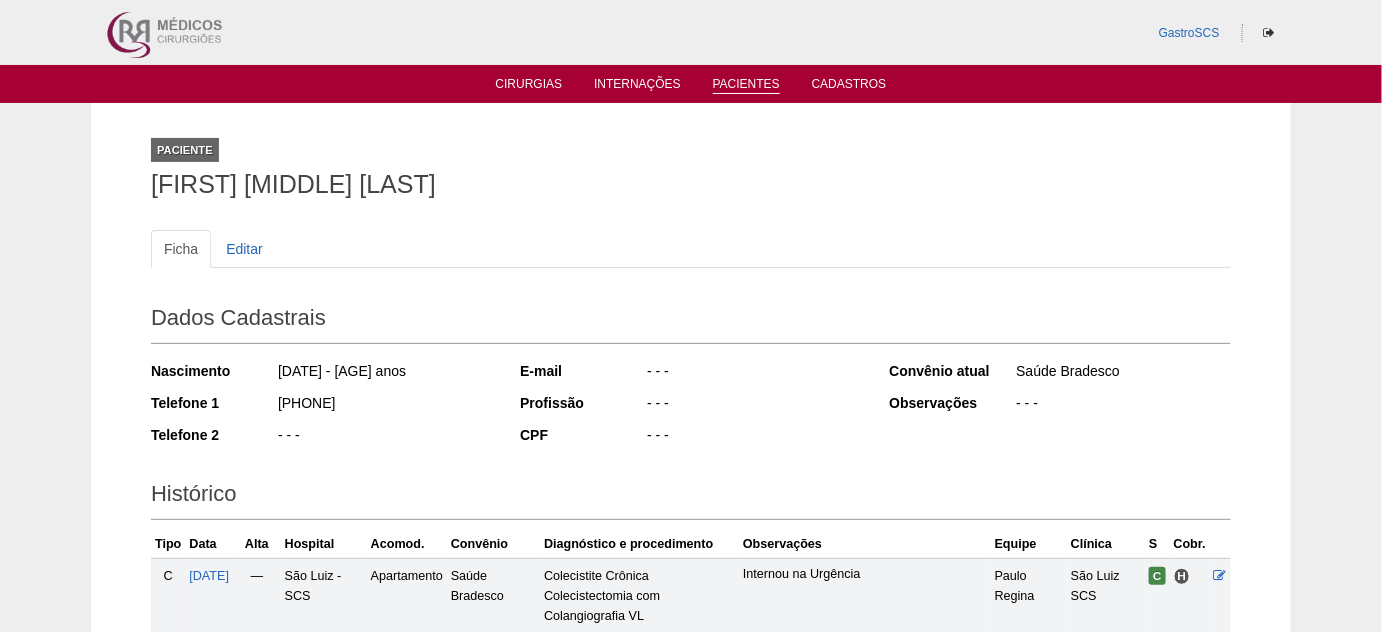 click on "Pacientes" at bounding box center [746, 85] 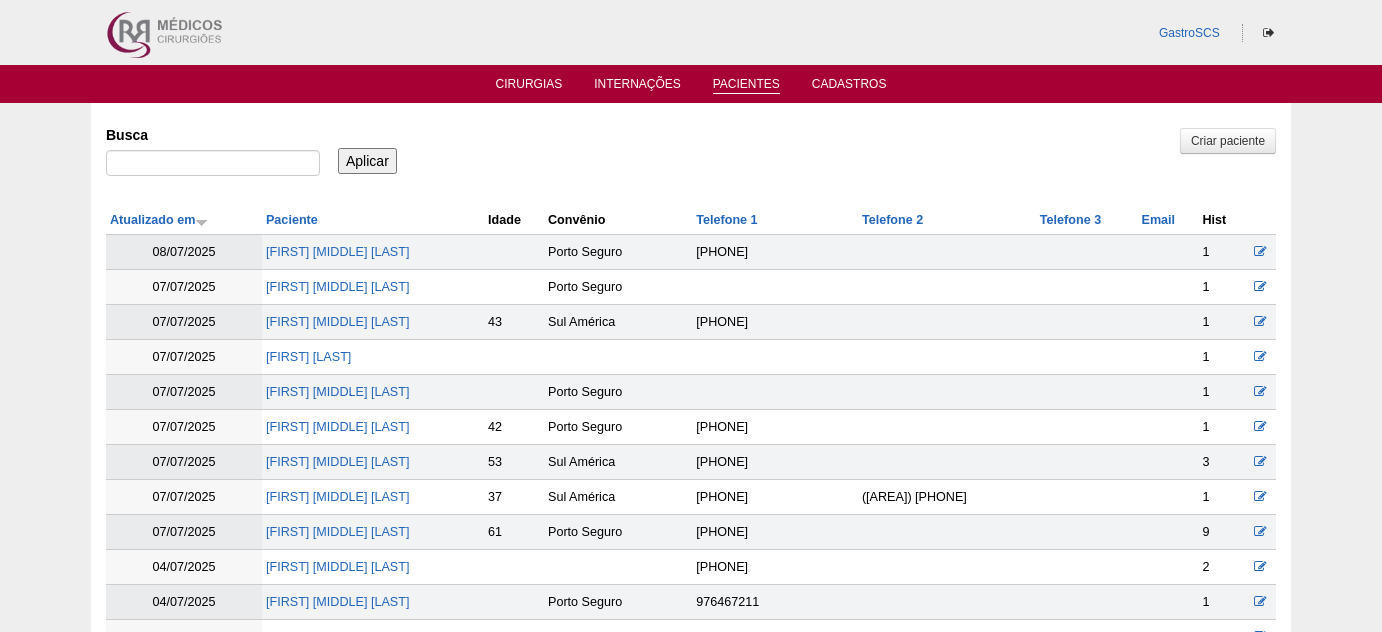 scroll, scrollTop: 0, scrollLeft: 0, axis: both 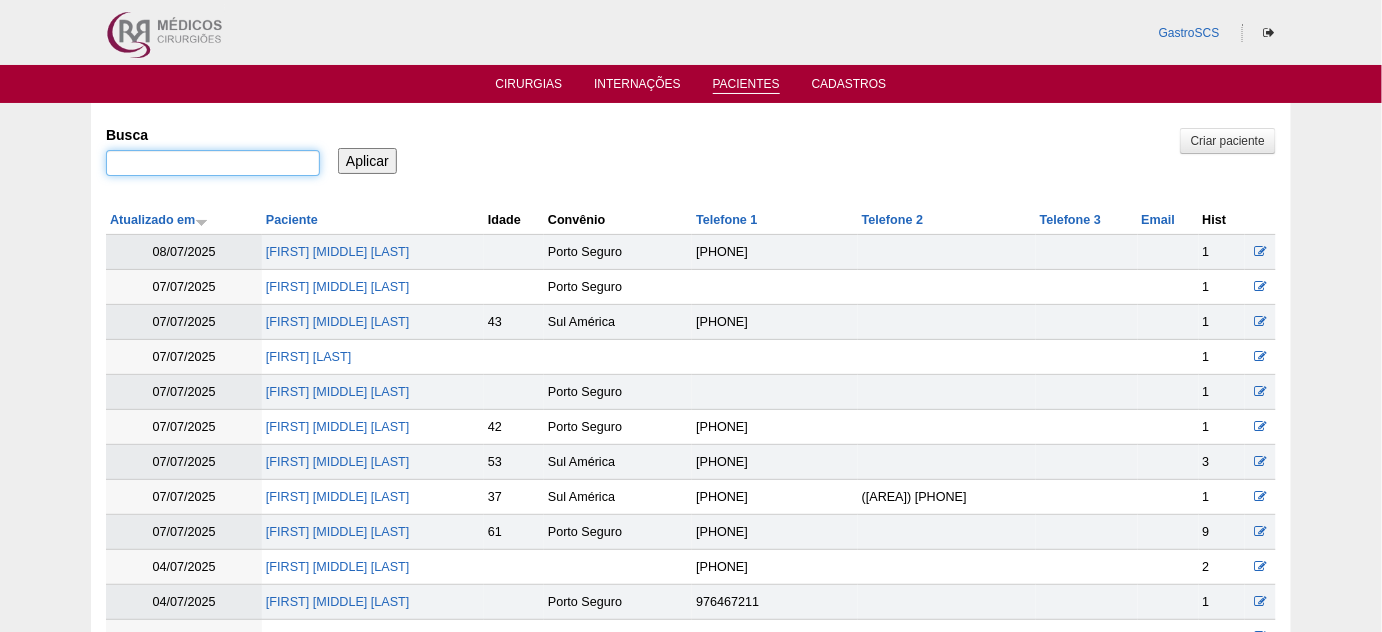 click on "Busca" at bounding box center [213, 163] 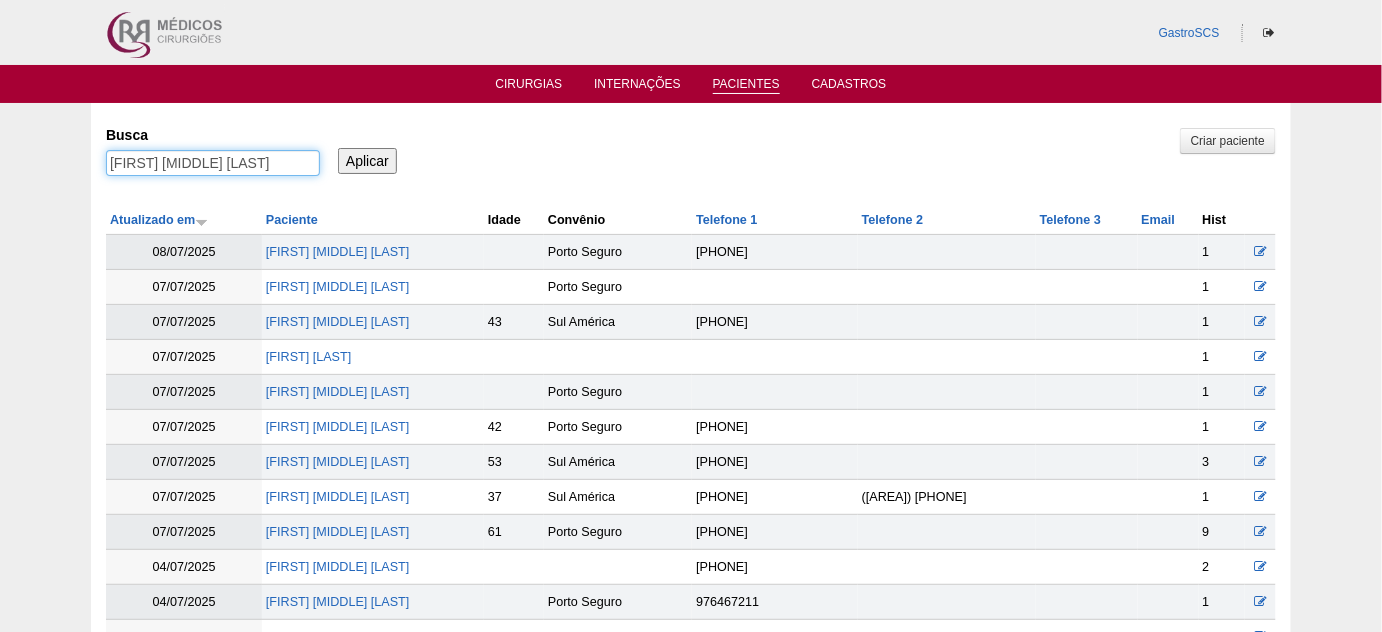 scroll, scrollTop: 0, scrollLeft: 28, axis: horizontal 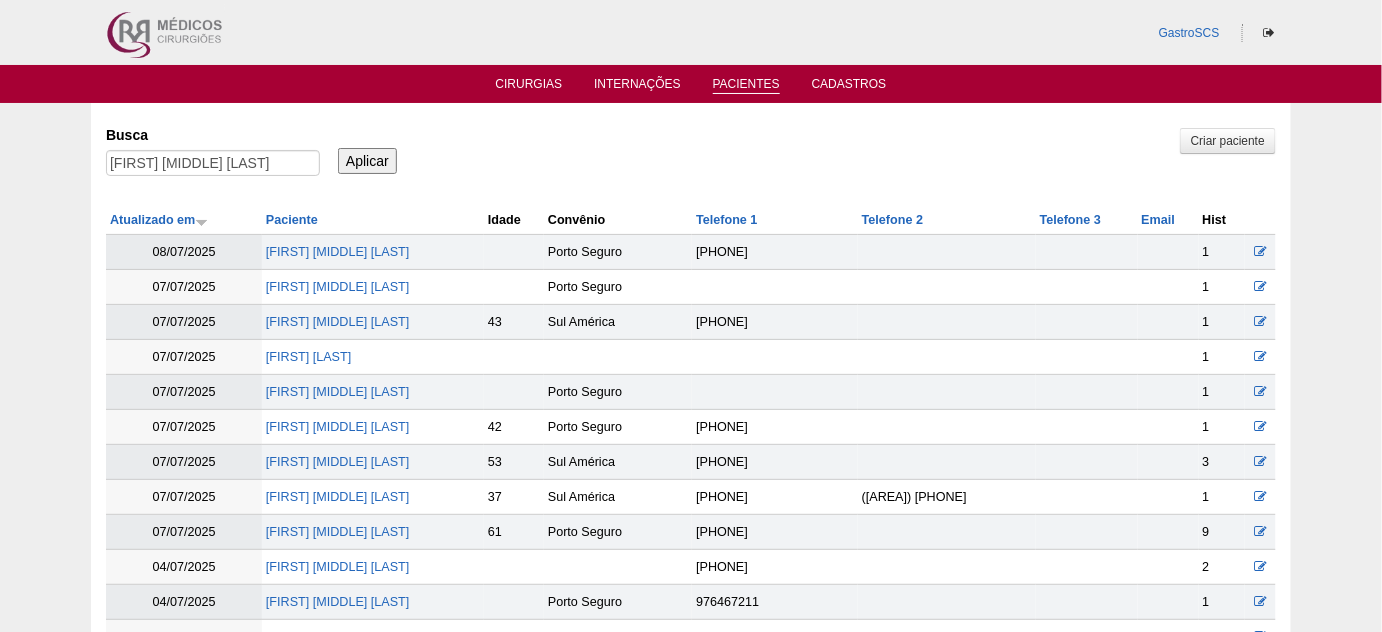 click on "Aplicar" at bounding box center (374, 145) 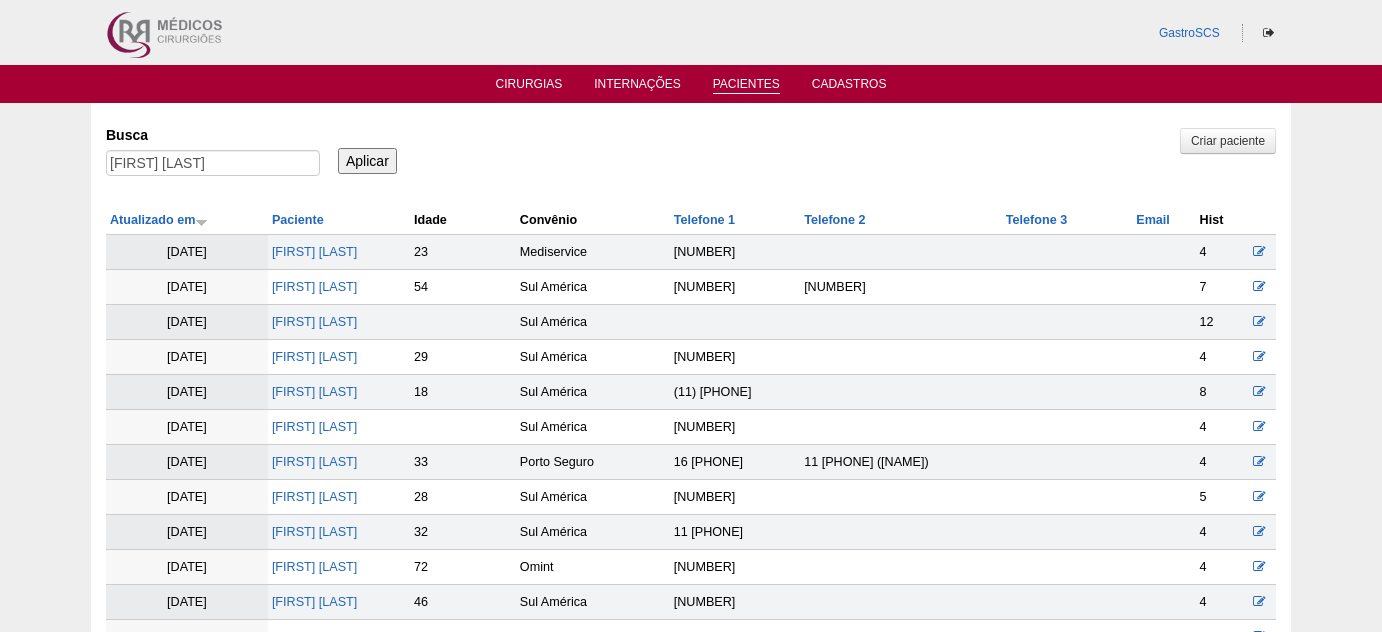 scroll, scrollTop: 0, scrollLeft: 0, axis: both 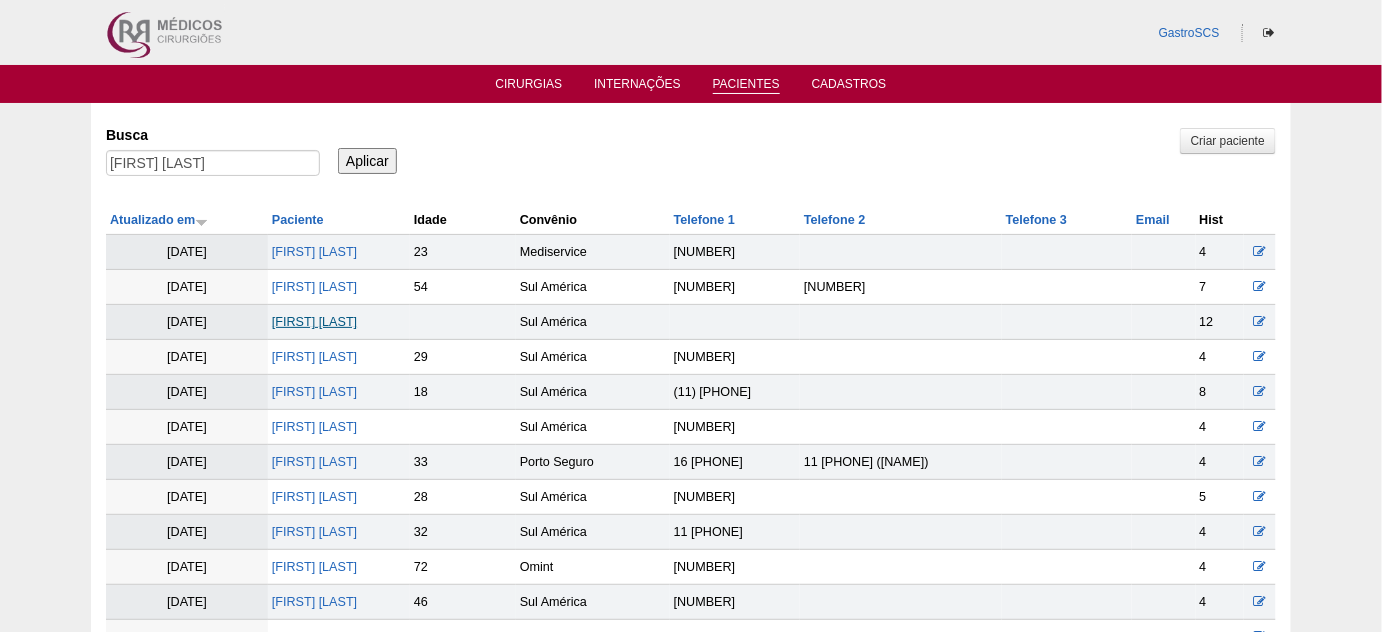 click on "[FIRST] [LAST]" at bounding box center [314, 322] 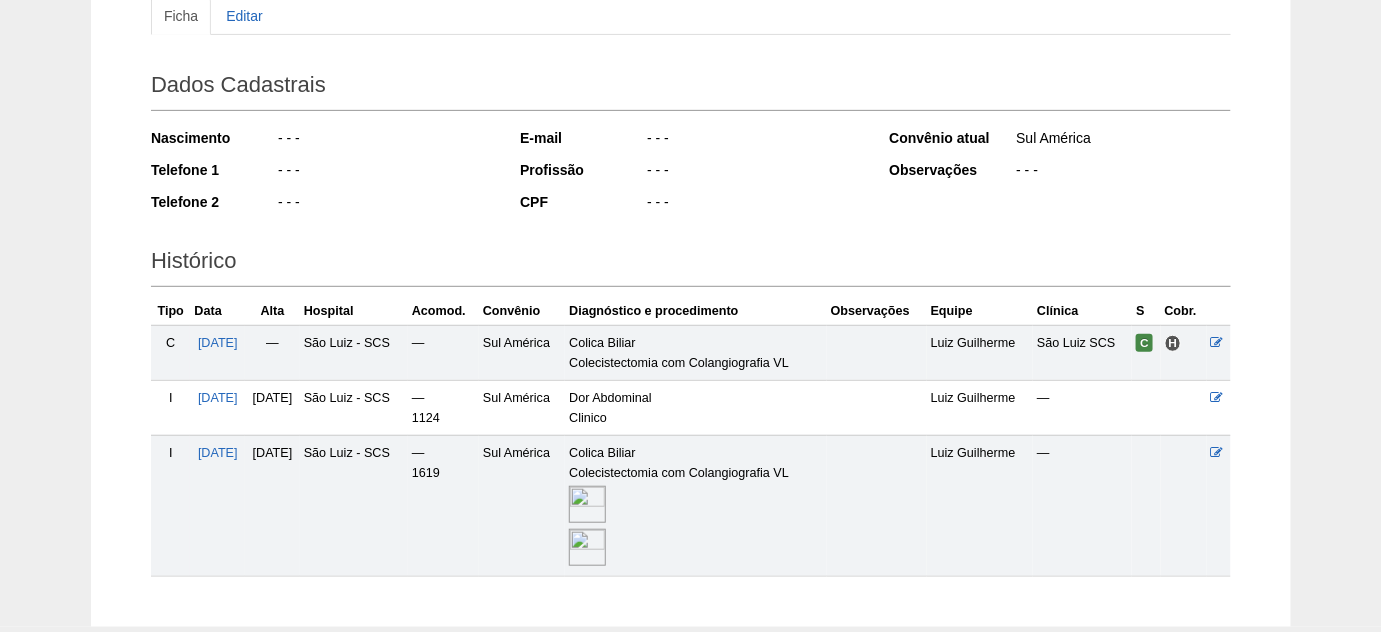 scroll, scrollTop: 272, scrollLeft: 0, axis: vertical 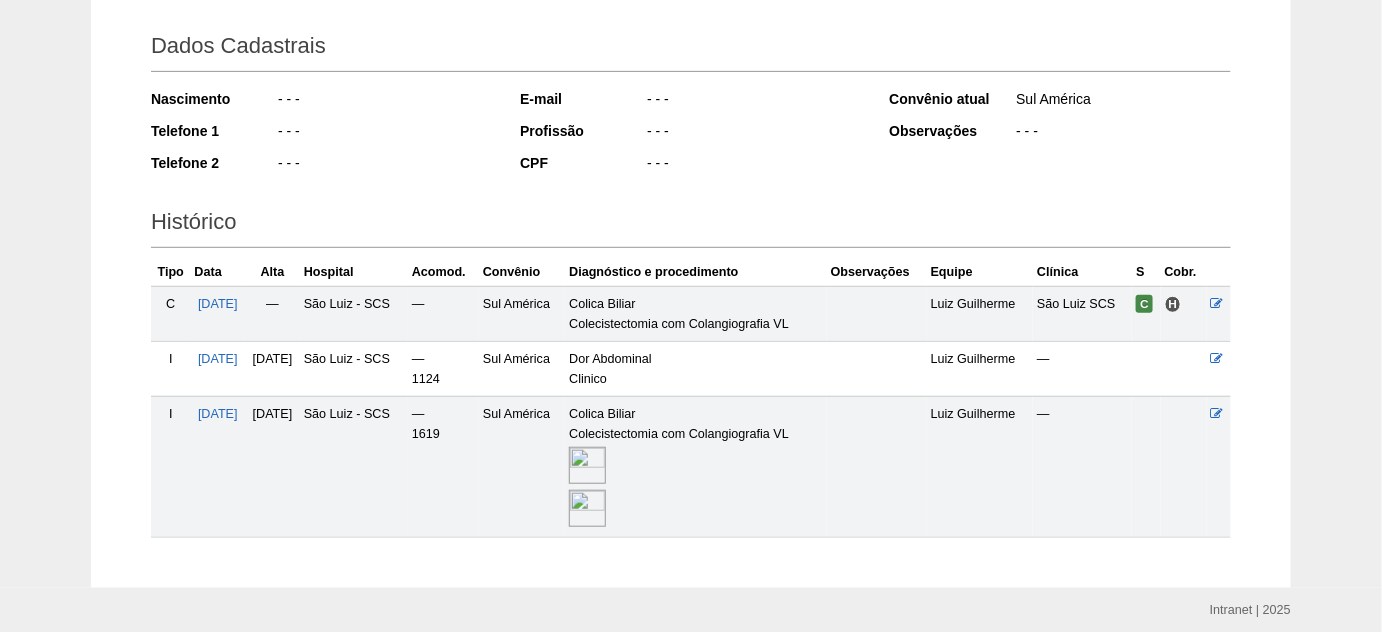 click at bounding box center (593, 465) 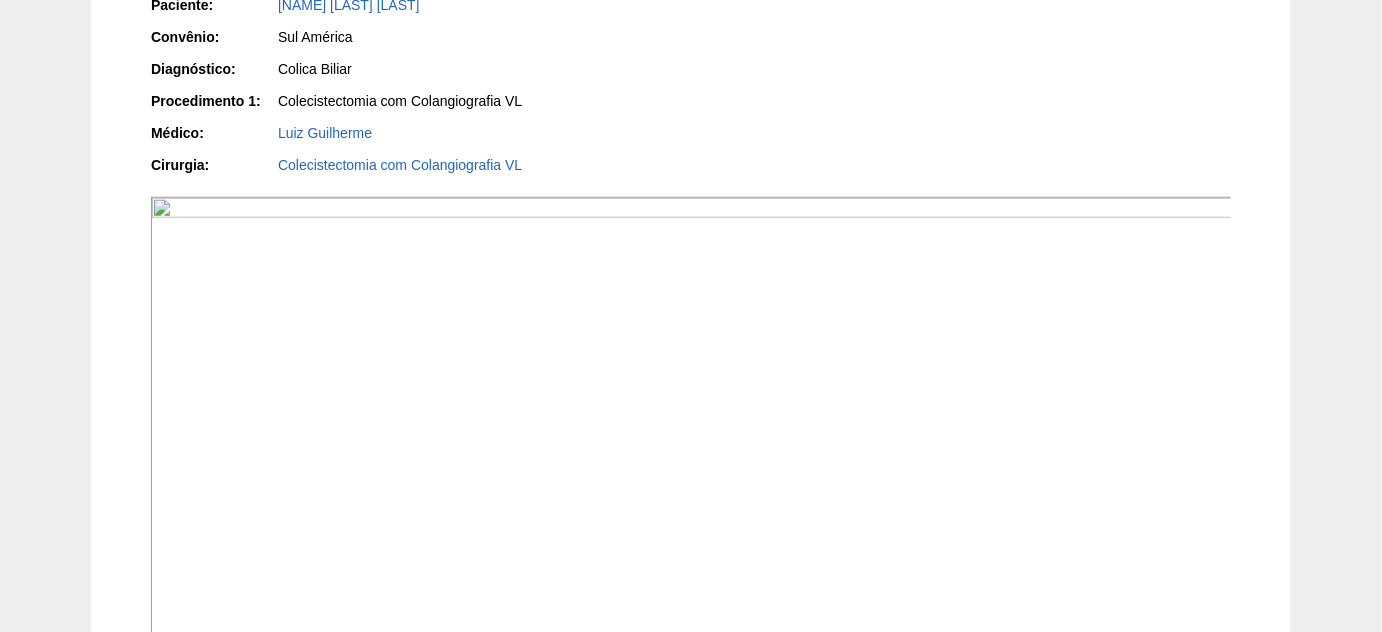 scroll, scrollTop: 454, scrollLeft: 0, axis: vertical 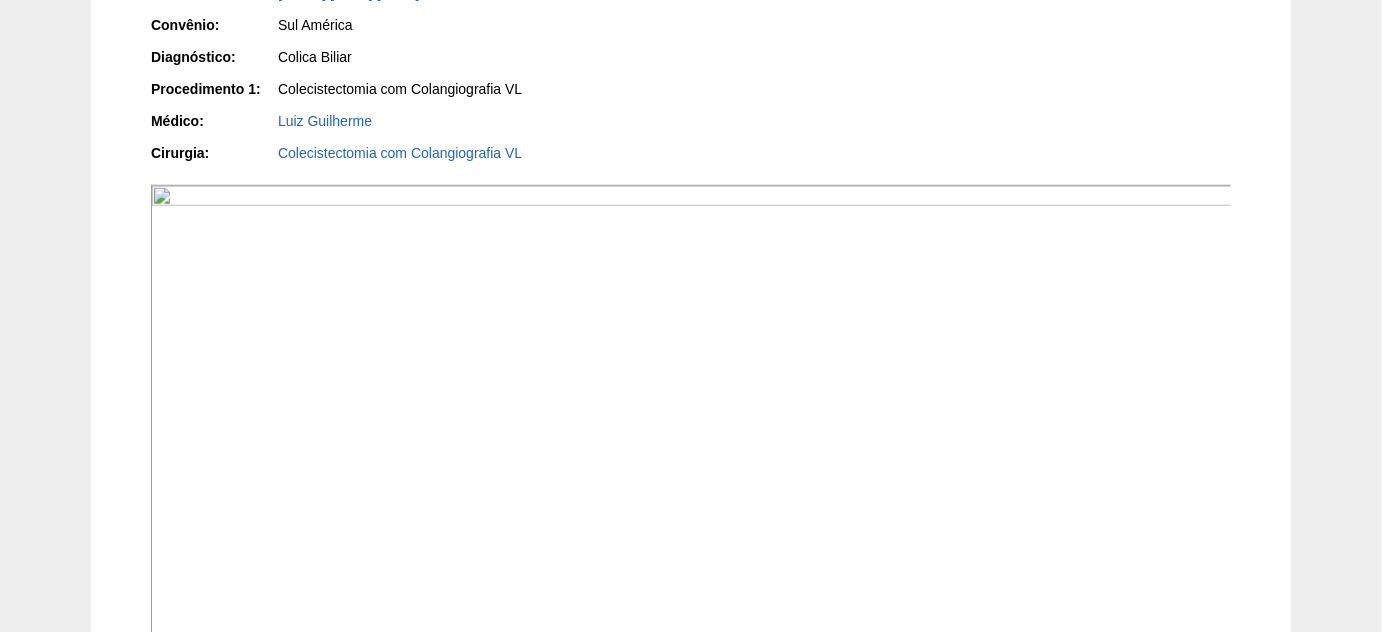 click at bounding box center [692, 591] 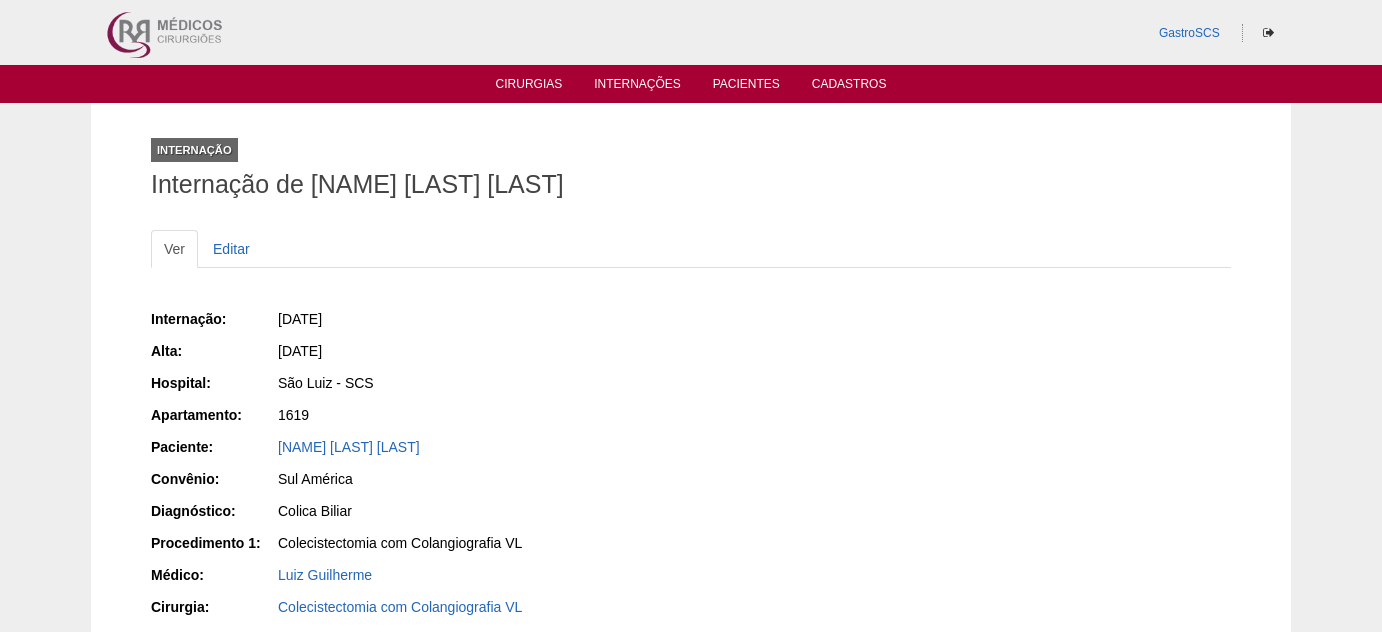 scroll, scrollTop: 454, scrollLeft: 0, axis: vertical 